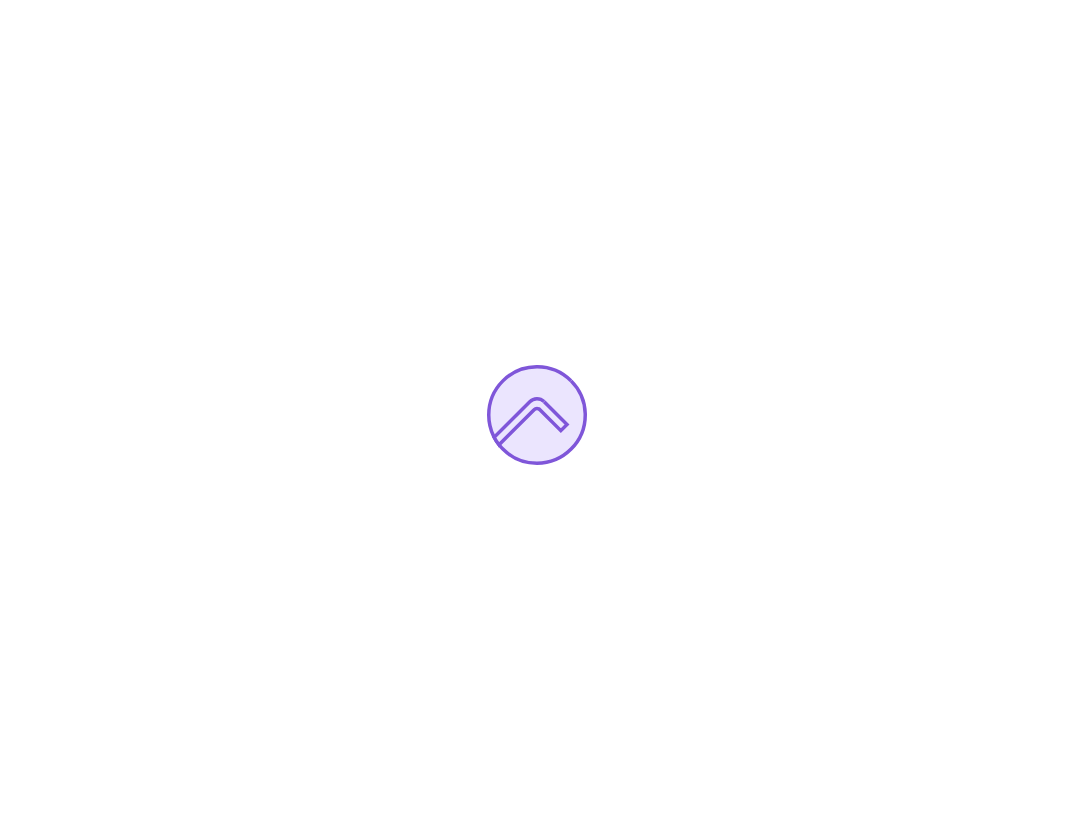 scroll, scrollTop: 0, scrollLeft: 0, axis: both 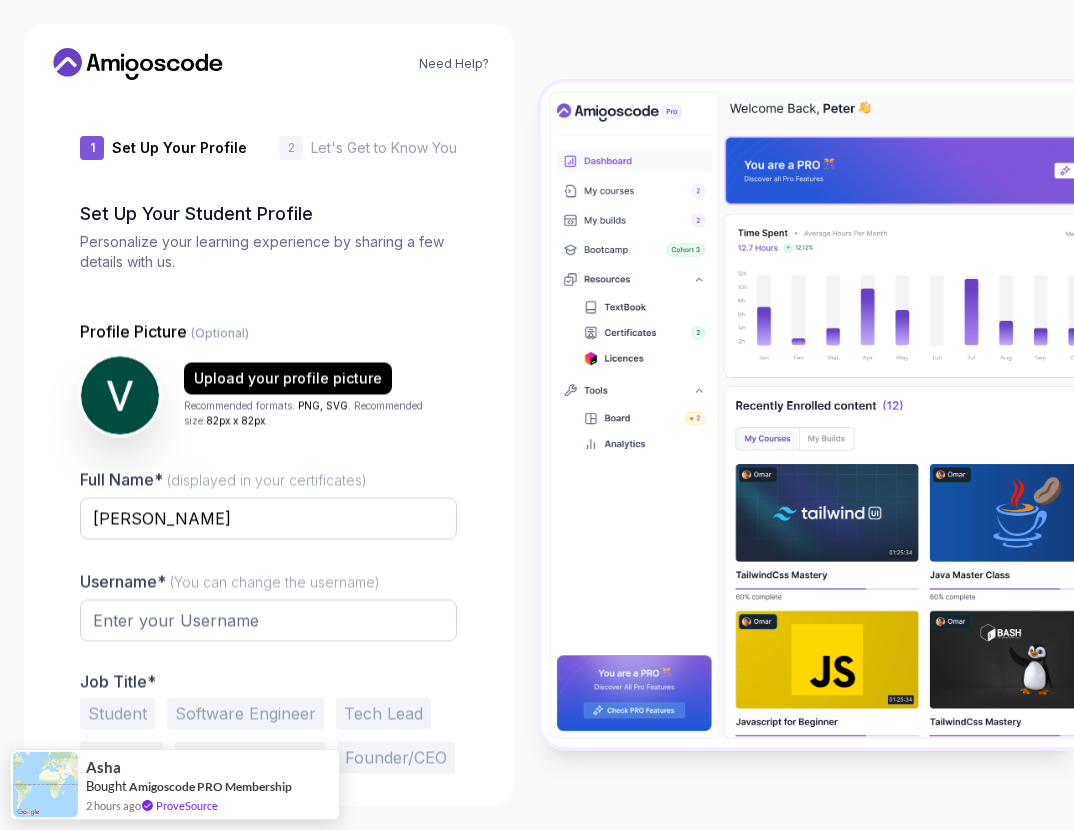 type on "eagerdeer54c19" 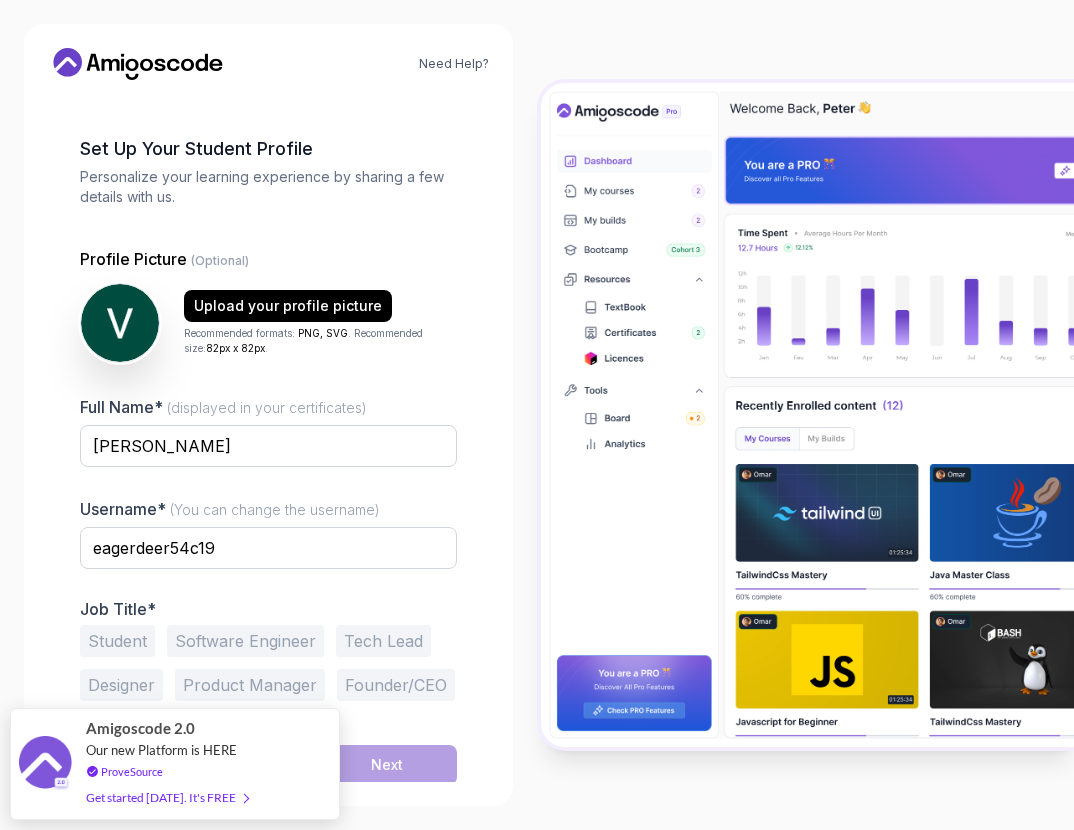 scroll, scrollTop: 68, scrollLeft: 0, axis: vertical 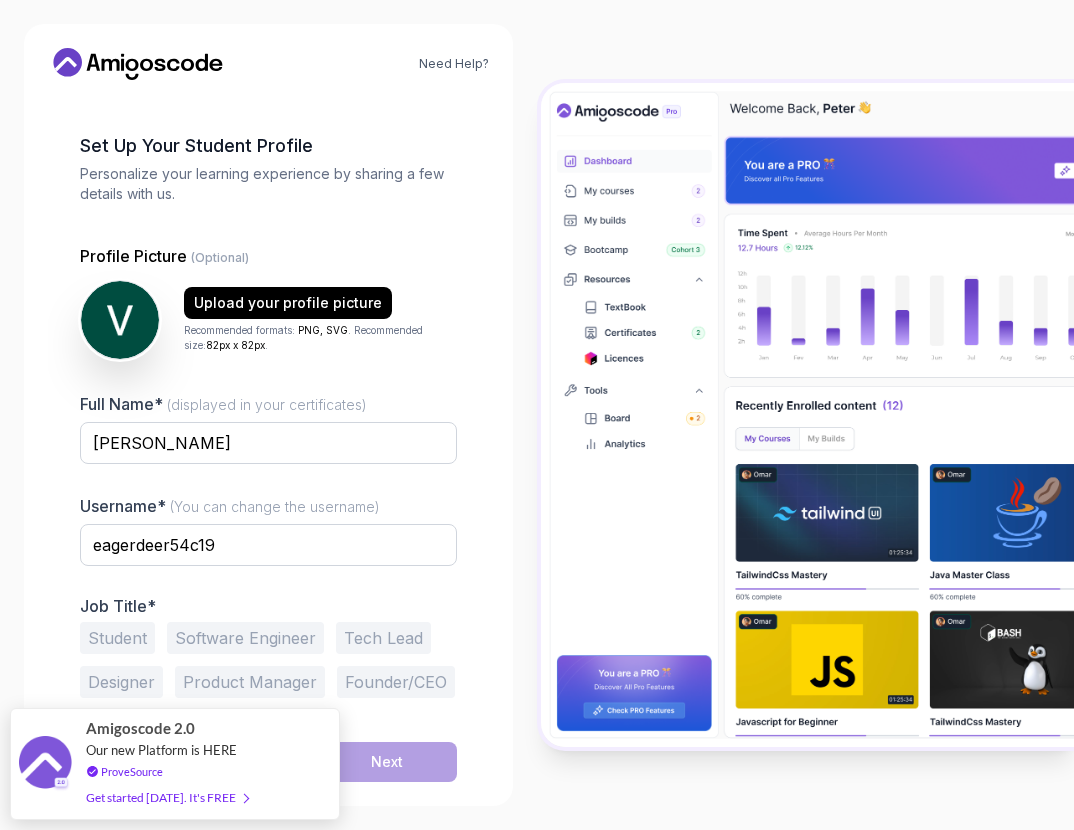 click on "Student" at bounding box center [117, 638] 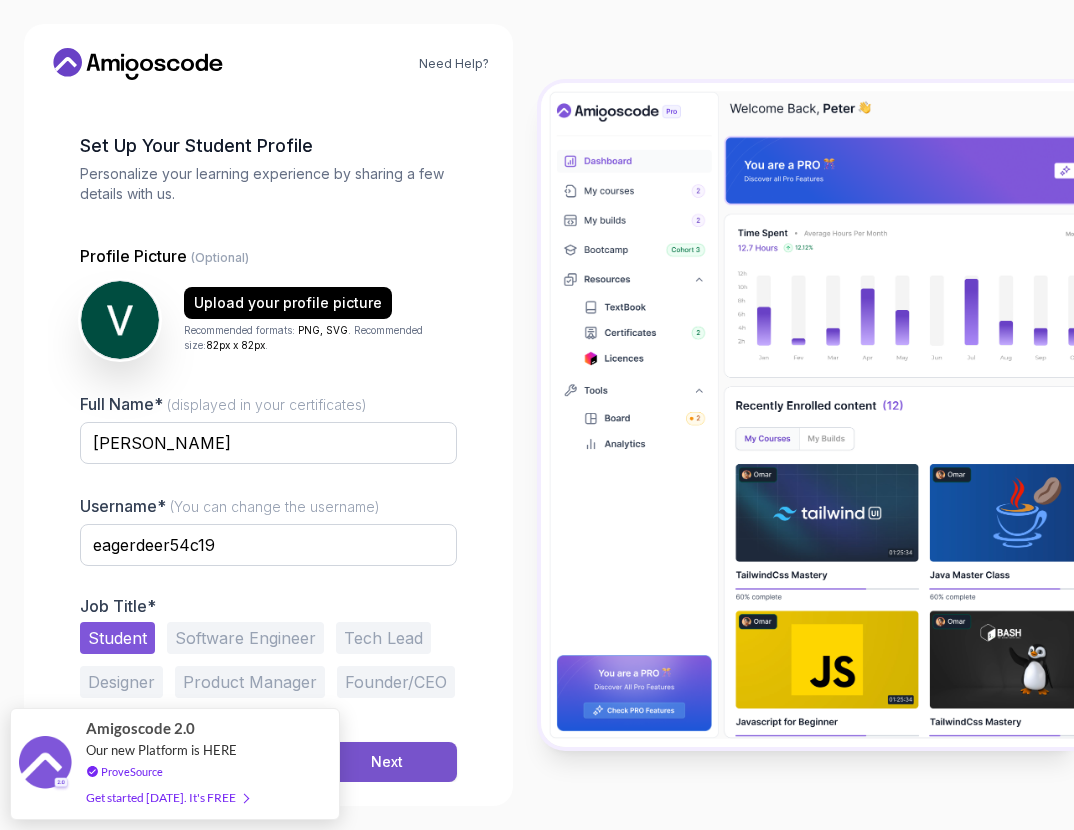 click on "Next" at bounding box center (387, 762) 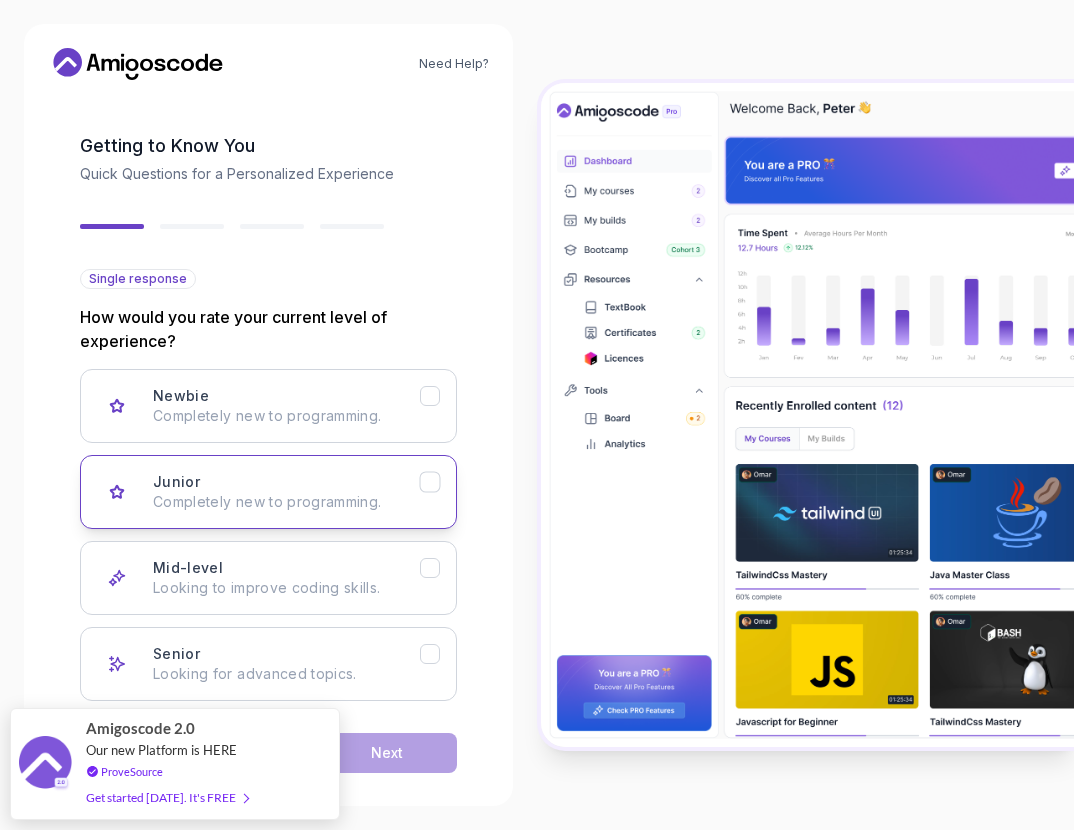 click on "Junior Completely new to programming." at bounding box center [268, 492] 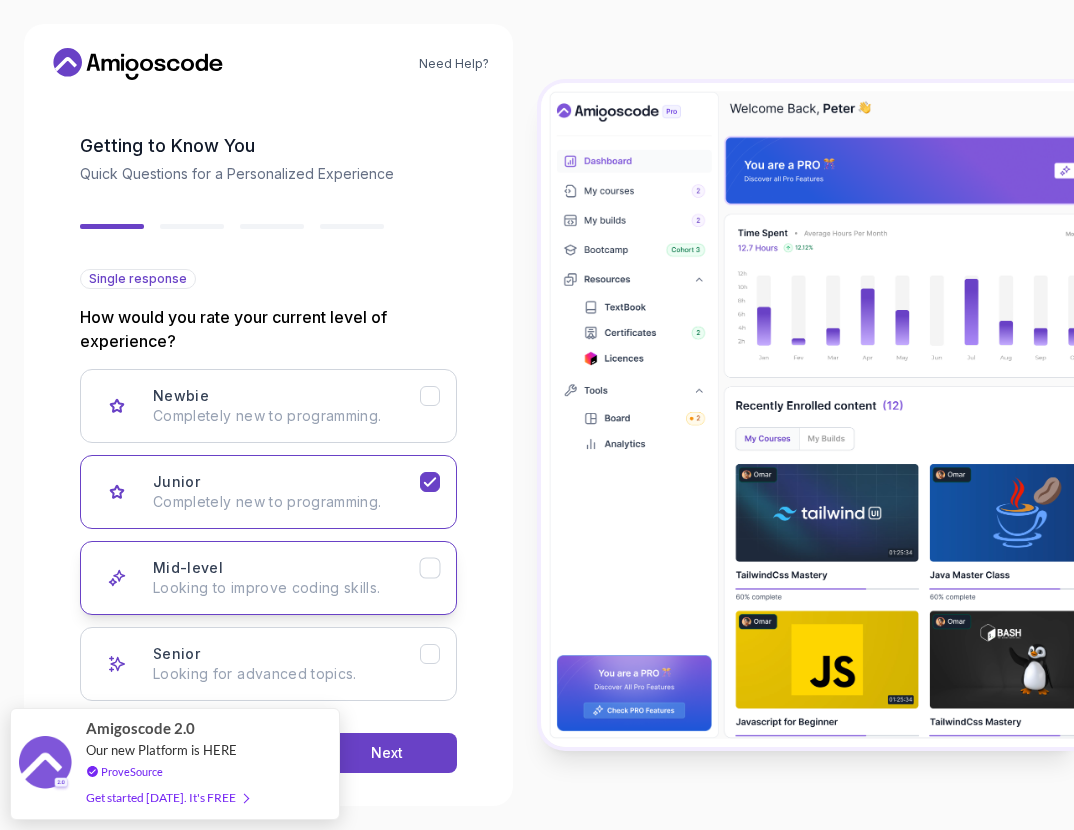 click 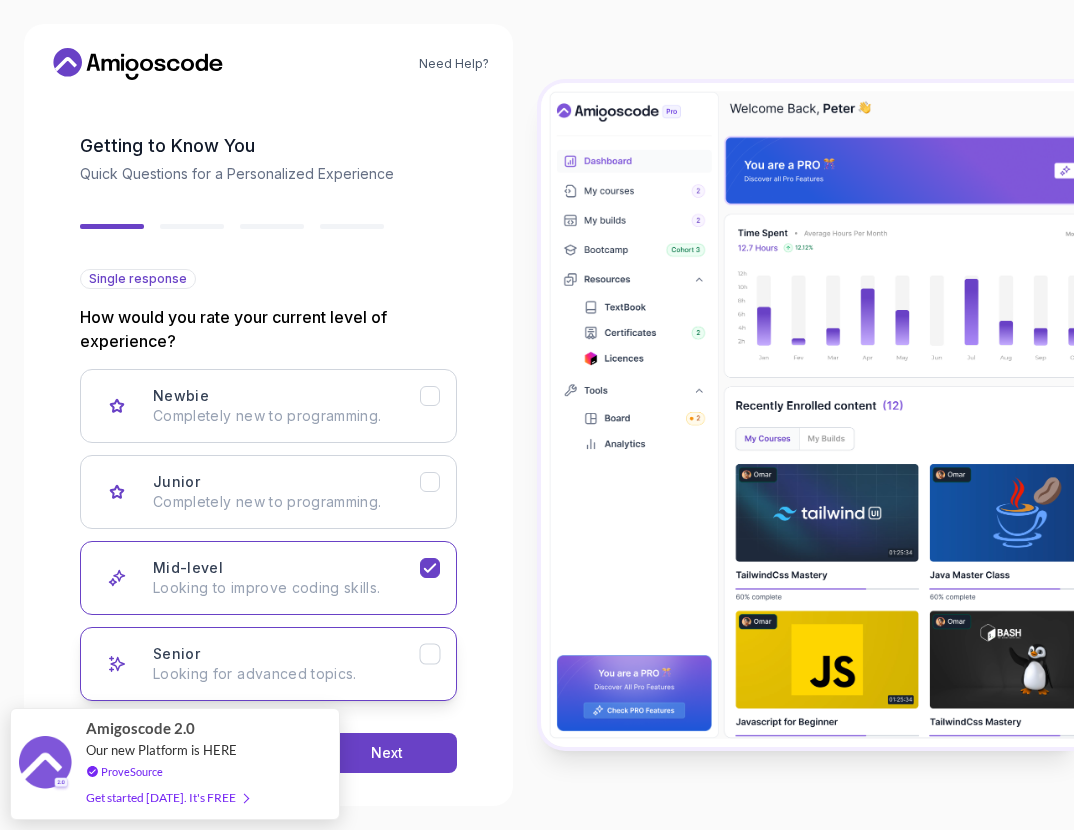 click 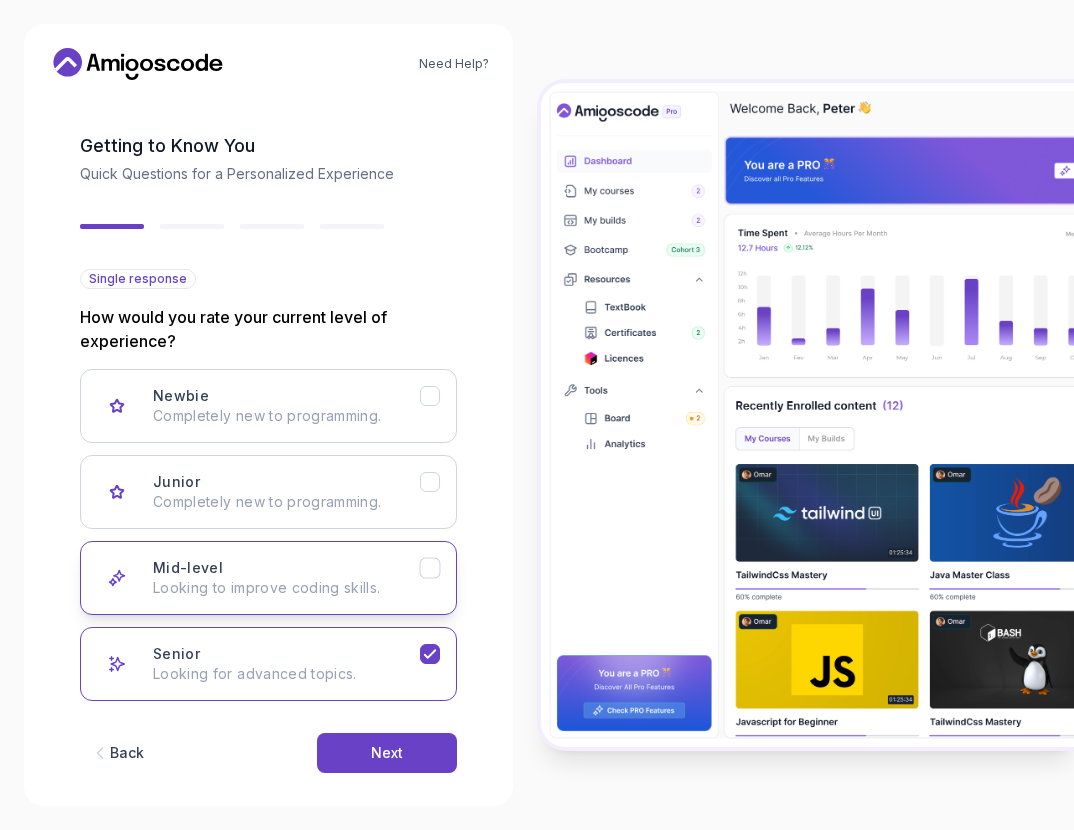 click 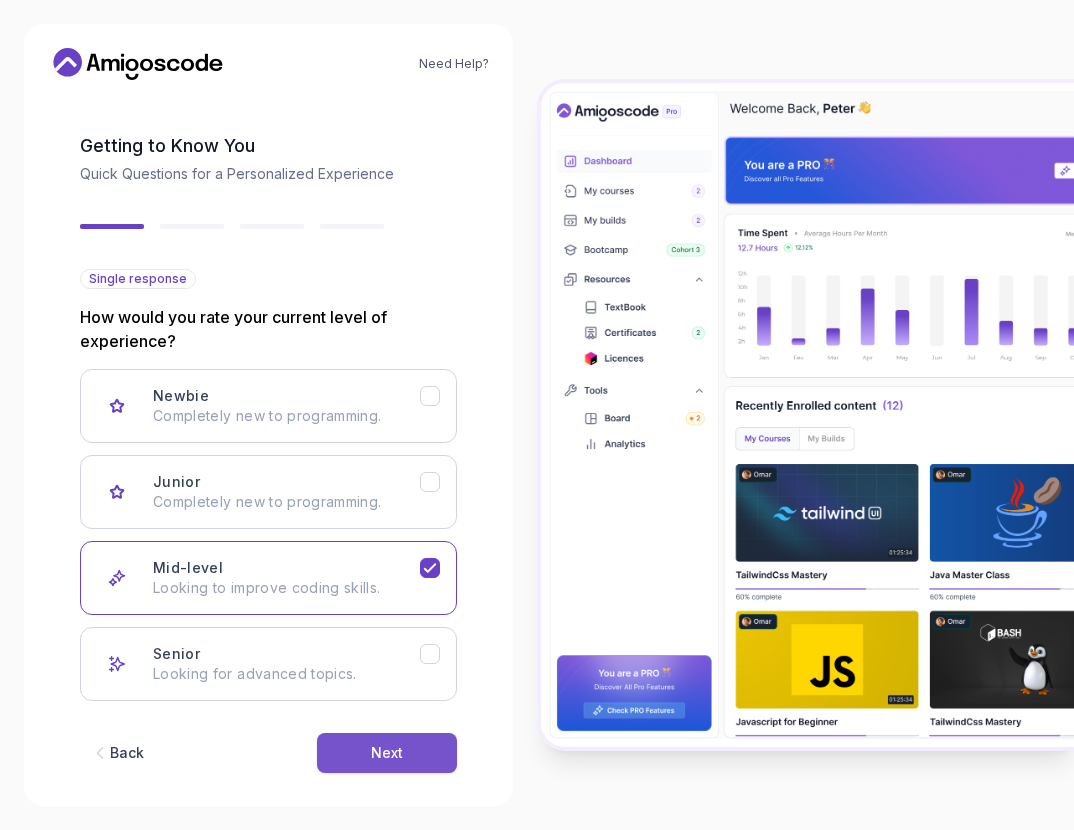 click on "Next" at bounding box center [387, 753] 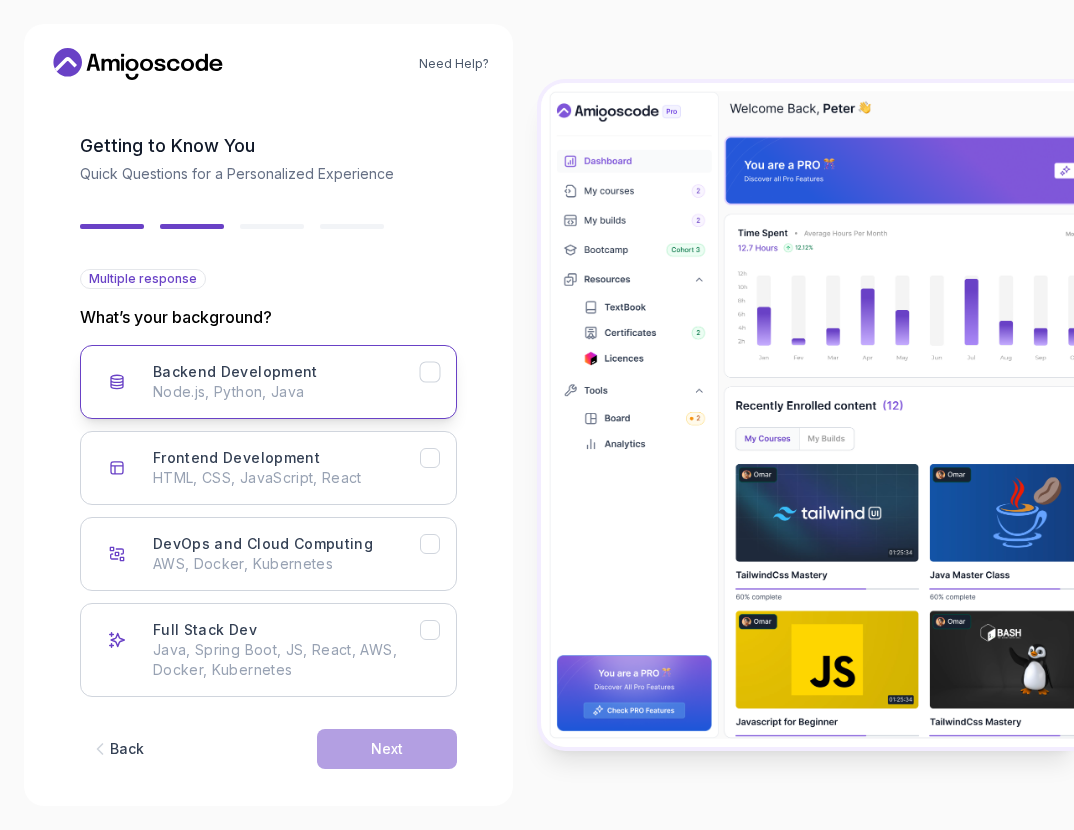 click on "Backend Development Node.js, Python, Java" at bounding box center [268, 382] 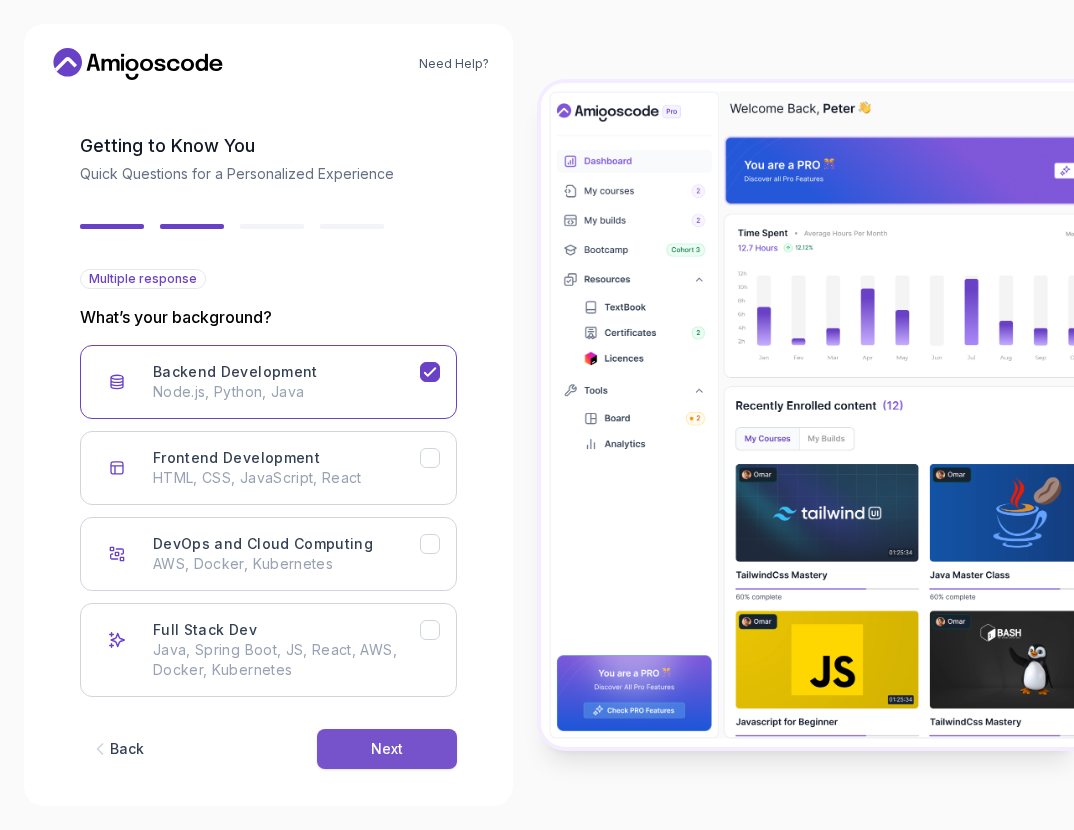 click on "Next" at bounding box center [387, 749] 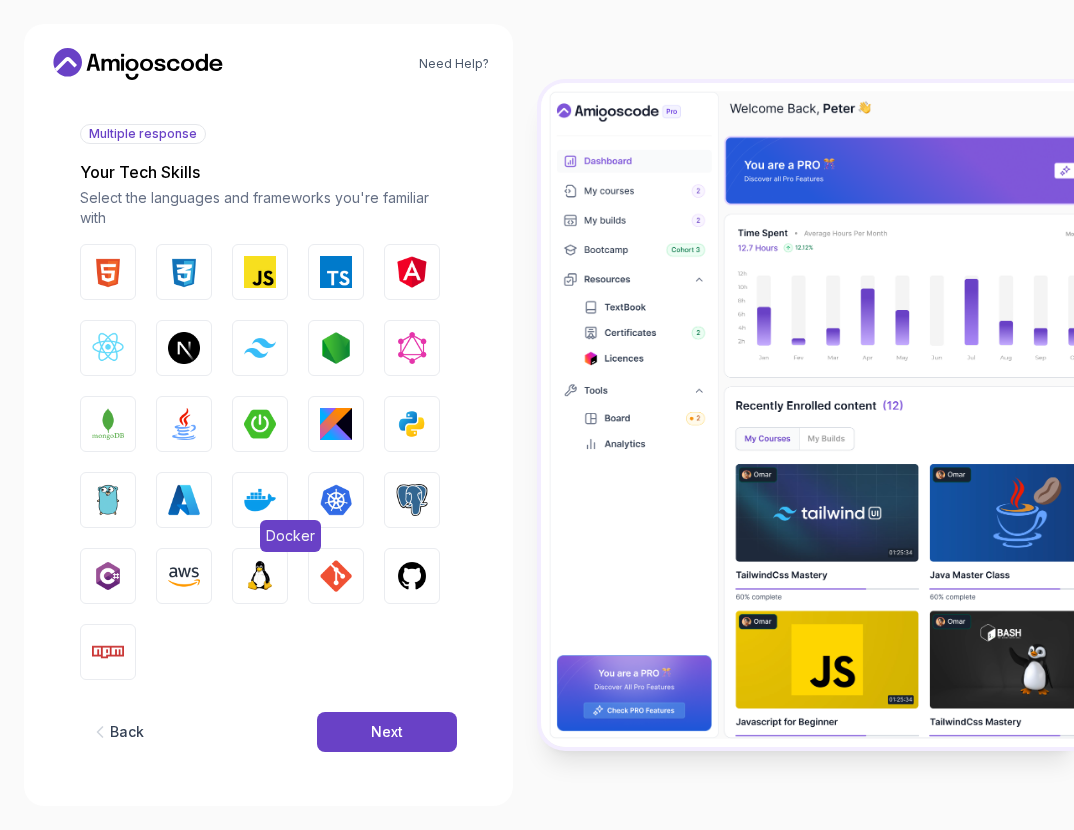 scroll, scrollTop: 215, scrollLeft: 0, axis: vertical 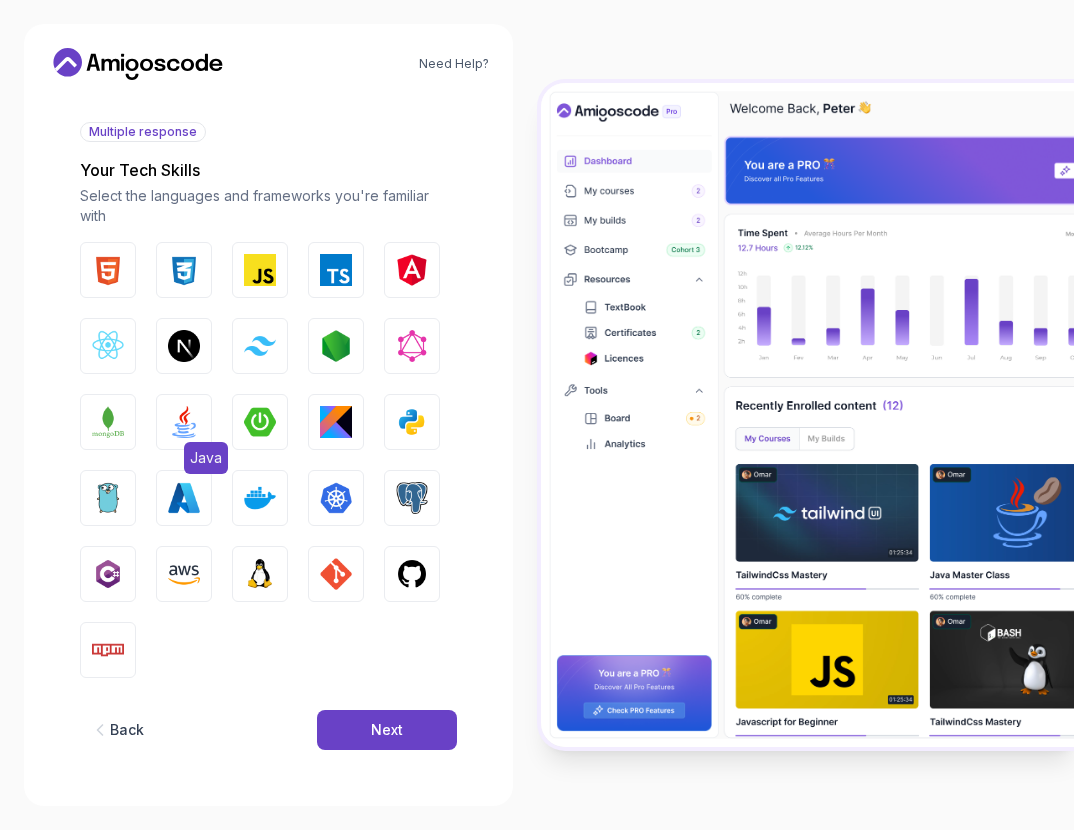 click on "Java" at bounding box center (184, 422) 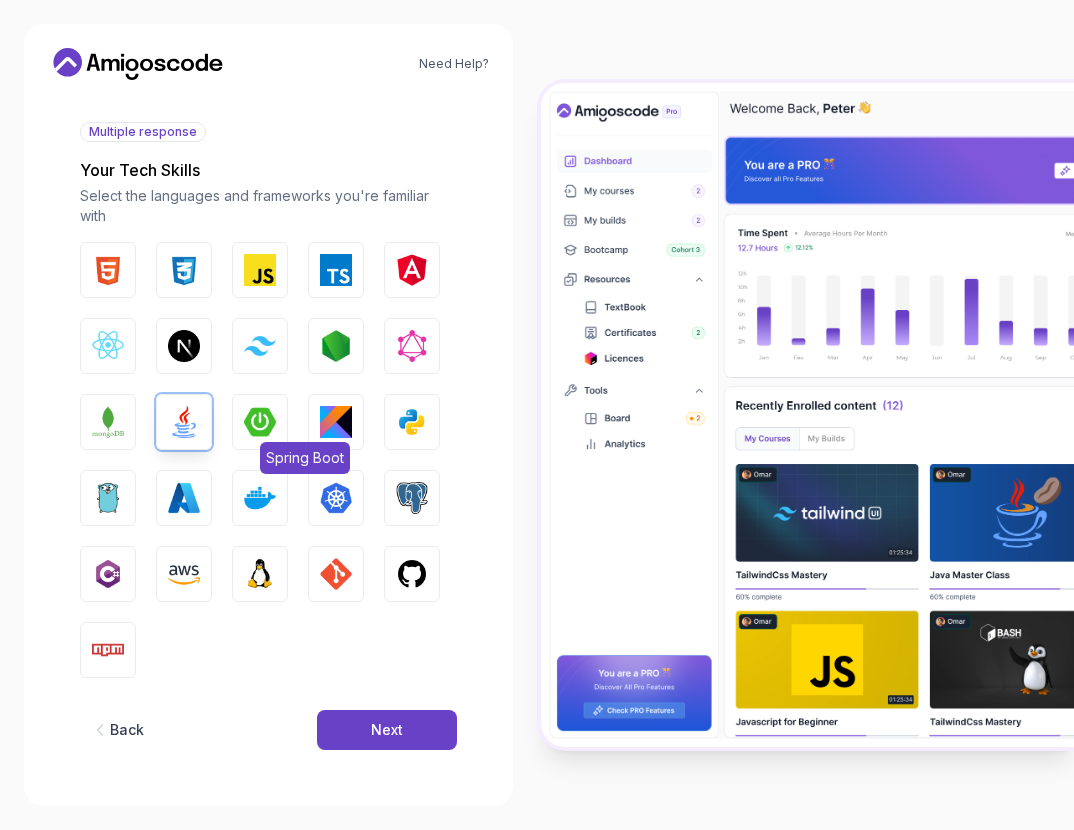 click at bounding box center (260, 422) 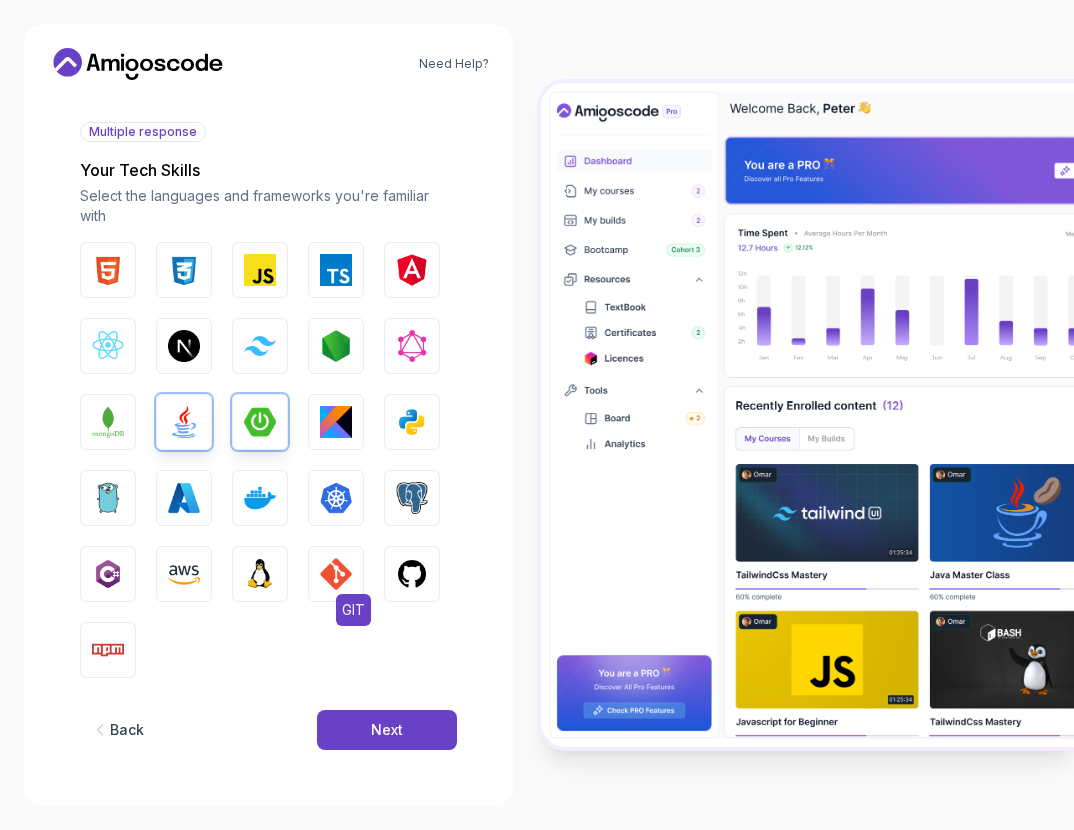 click at bounding box center [336, 574] 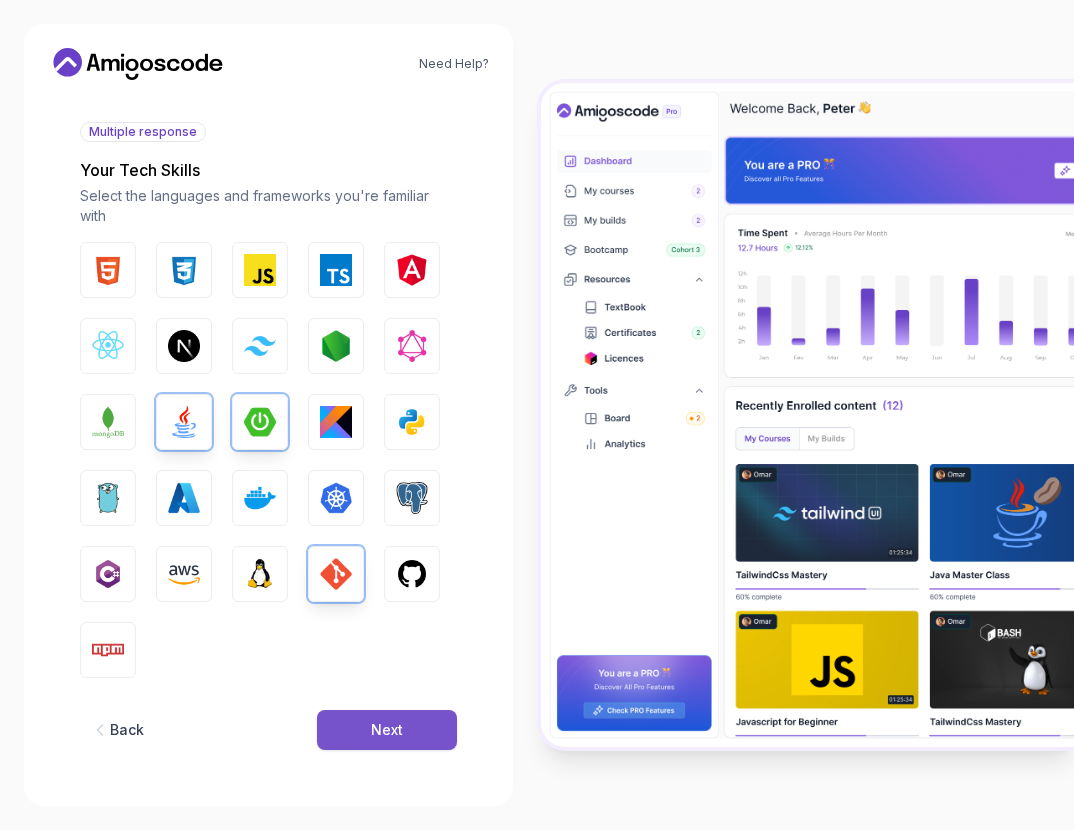 click on "Next" at bounding box center (387, 730) 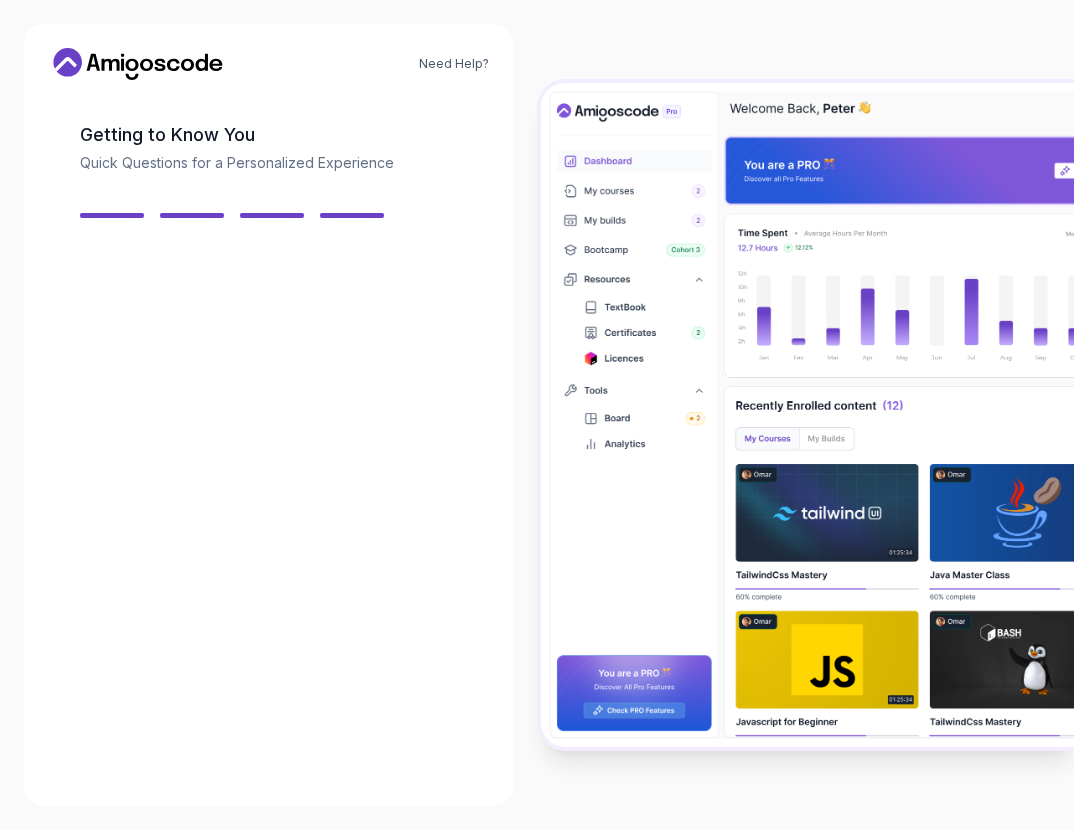 scroll, scrollTop: 79, scrollLeft: 0, axis: vertical 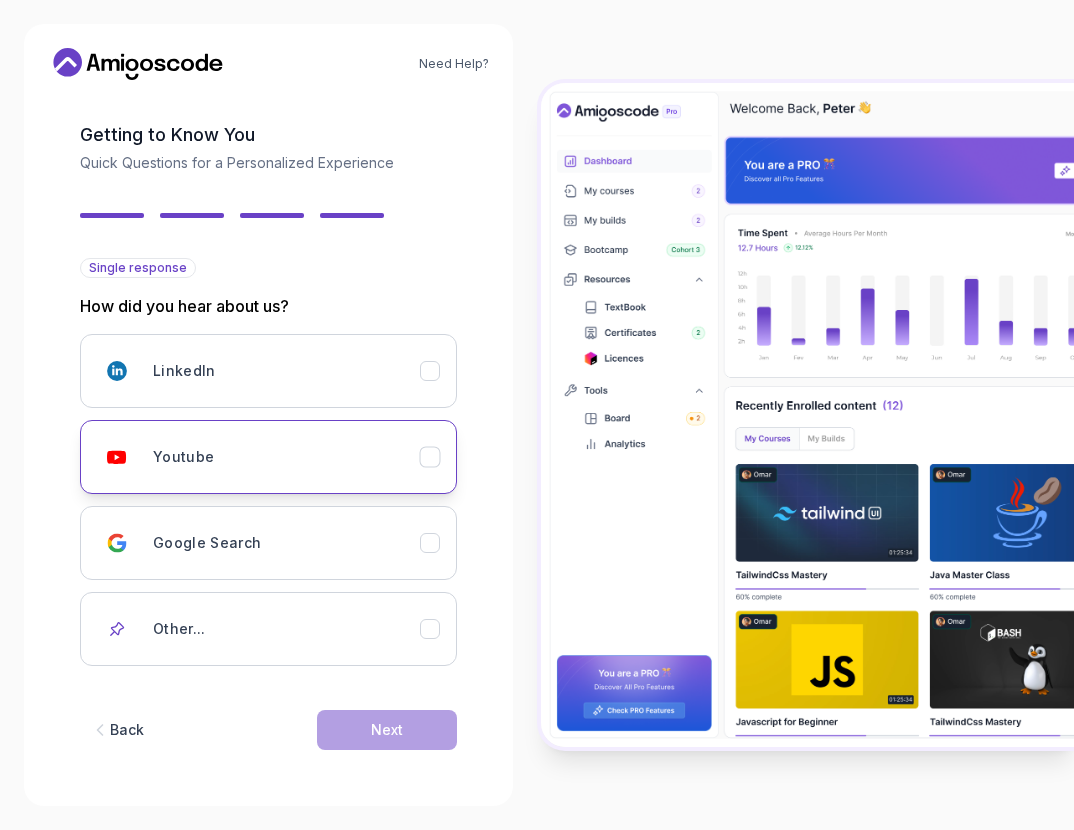 click 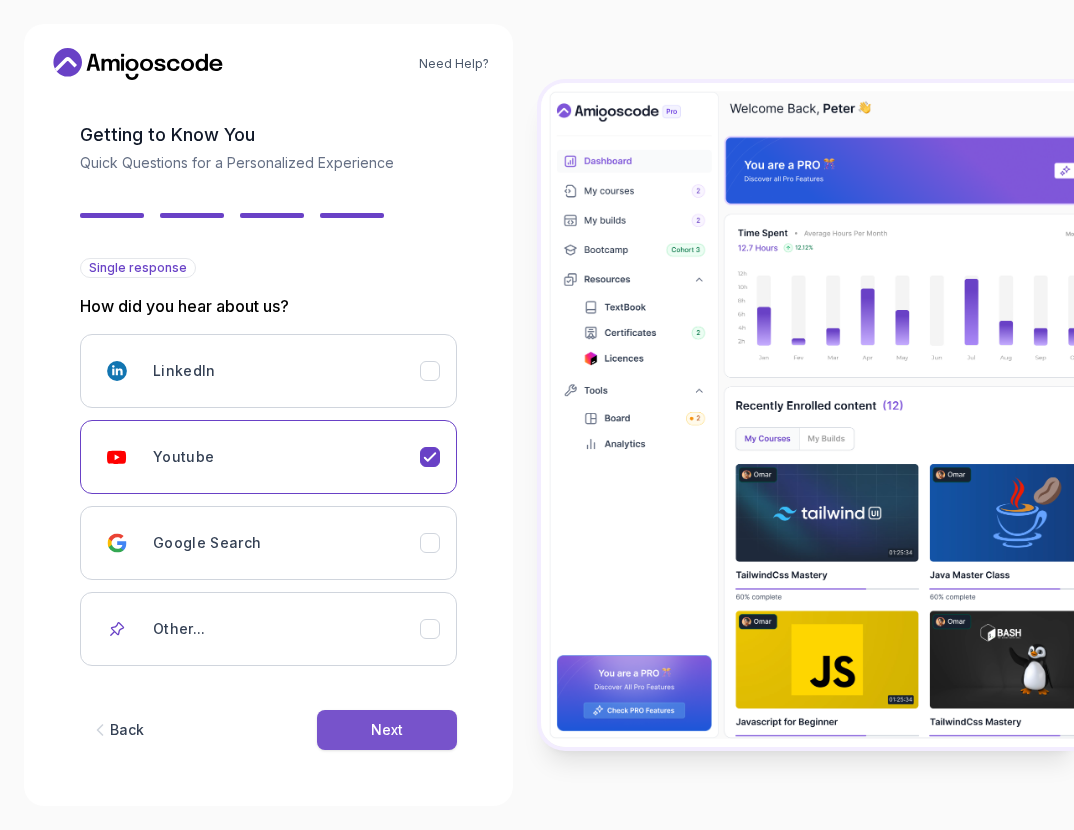 click on "Next" at bounding box center (387, 730) 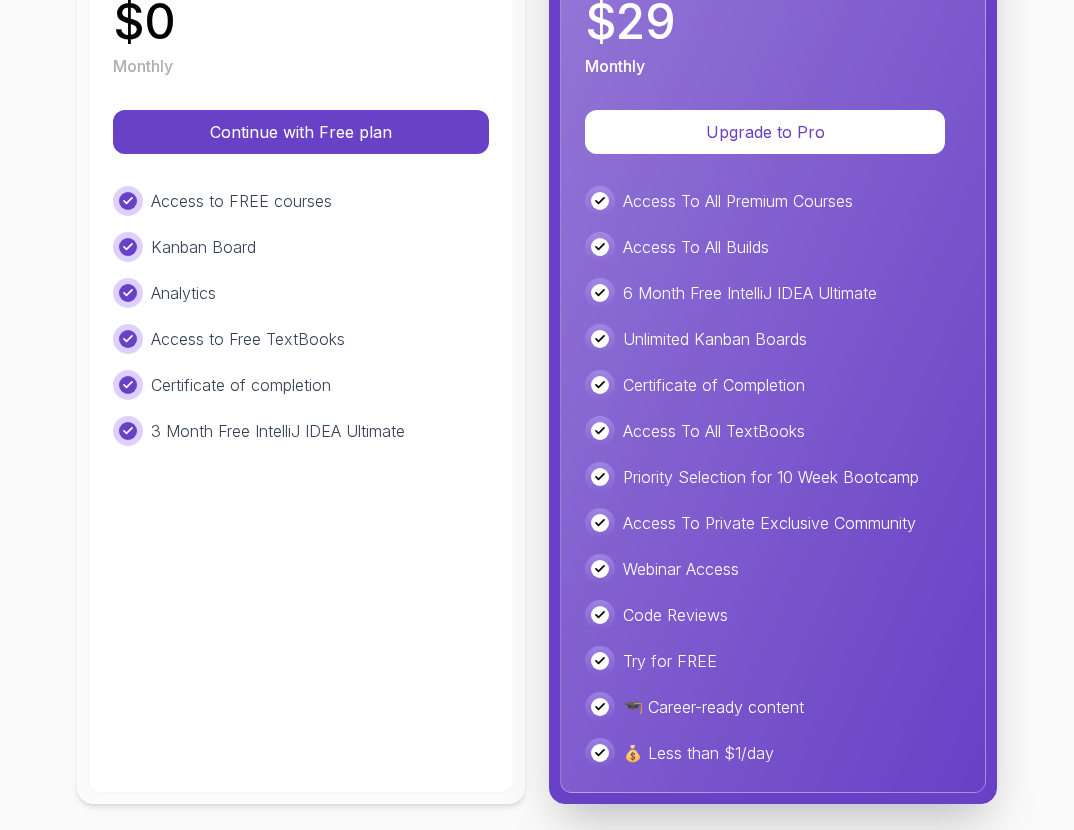 scroll, scrollTop: 412, scrollLeft: 0, axis: vertical 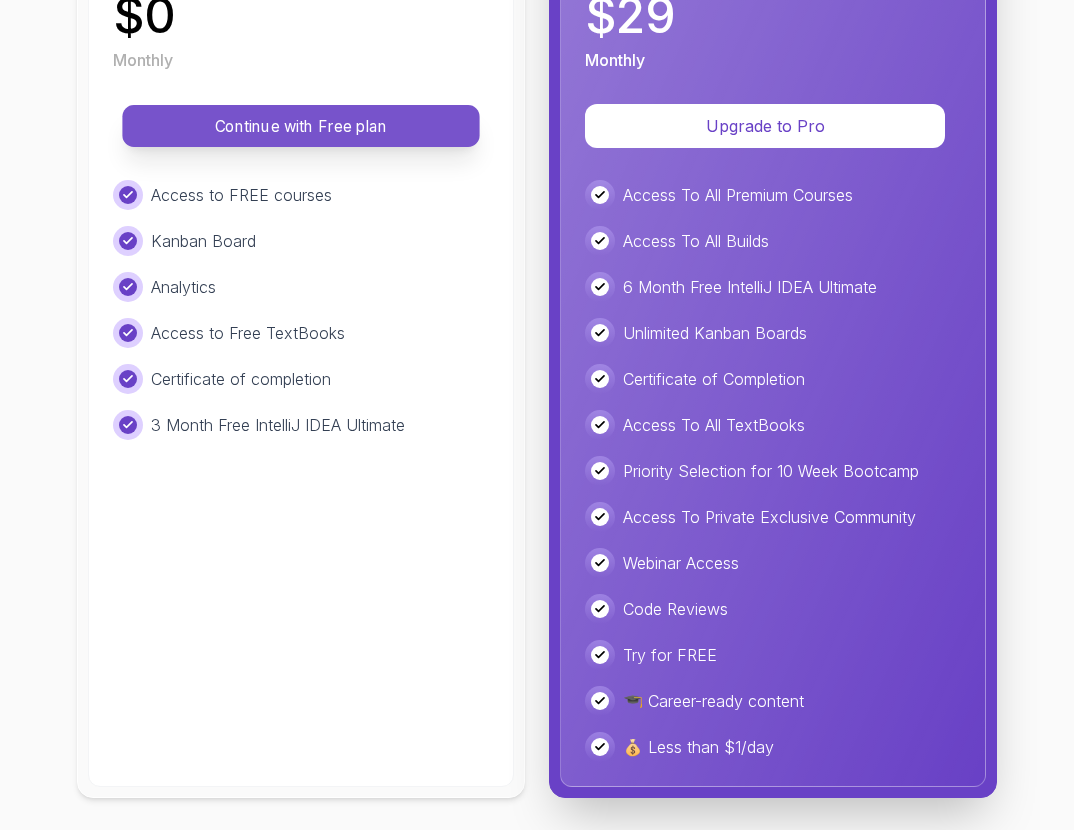 click on "Continue with Free plan" at bounding box center [301, 126] 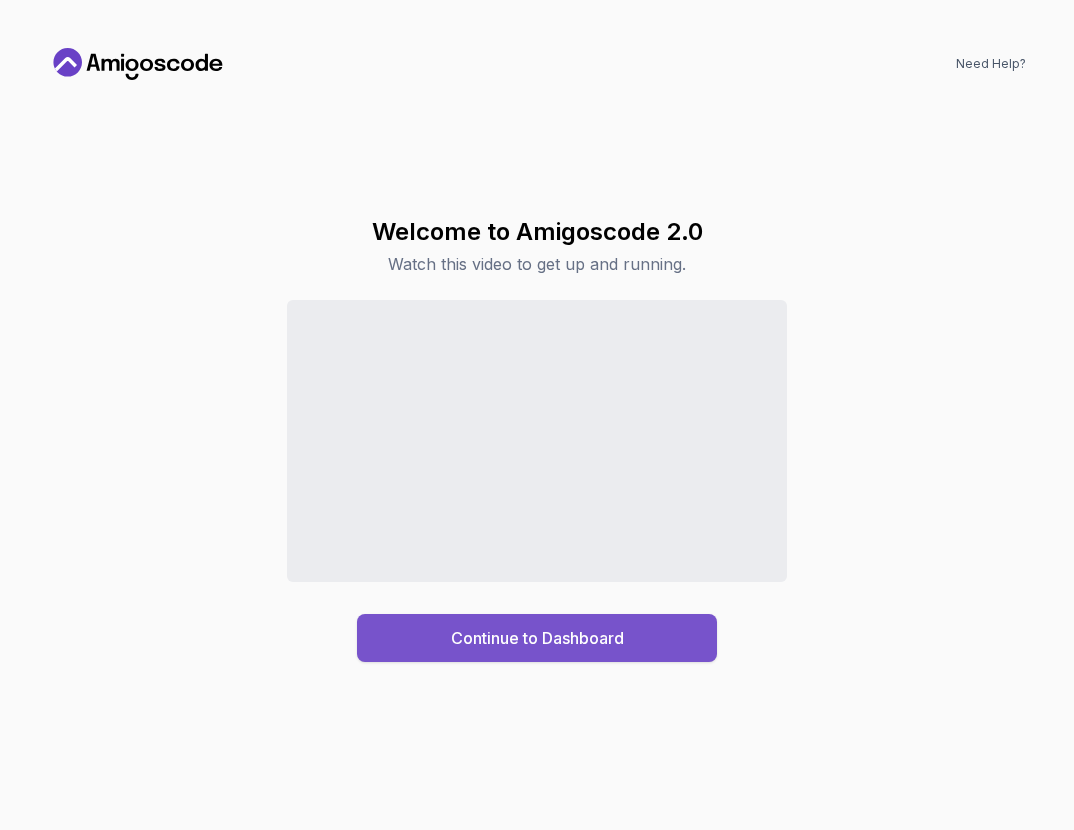 click on "Continue to Dashboard" at bounding box center (537, 638) 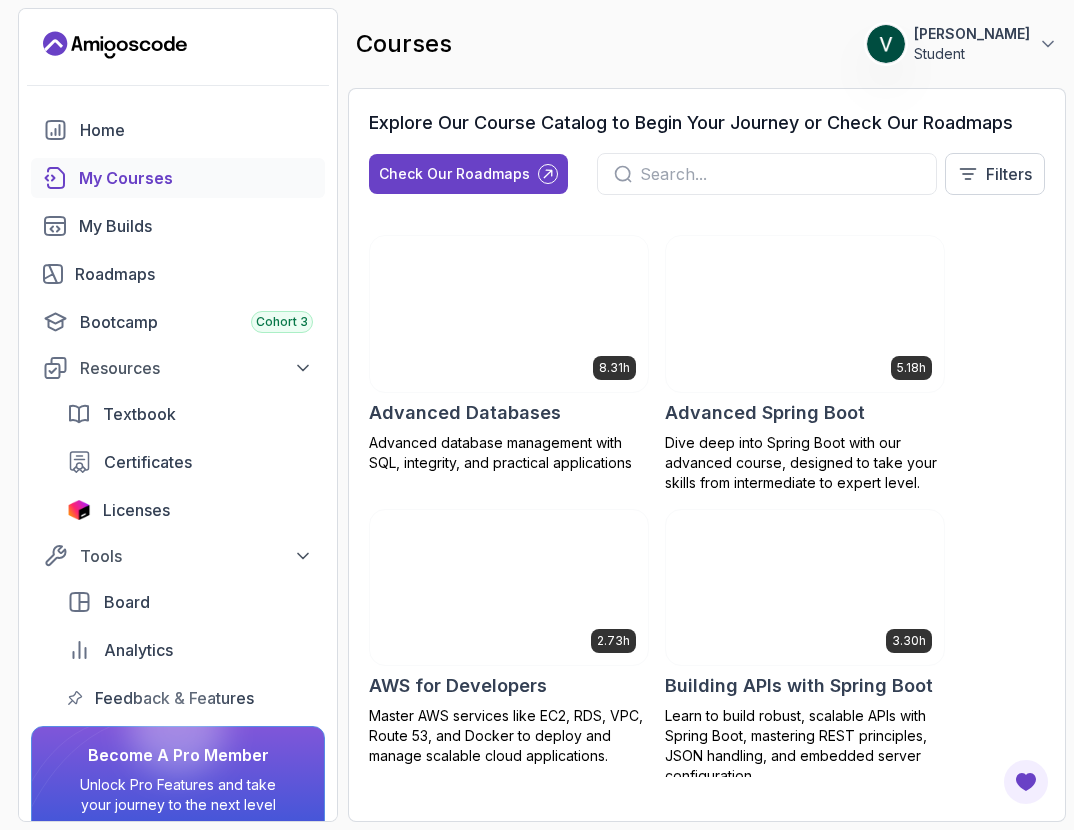 scroll, scrollTop: 200, scrollLeft: 0, axis: vertical 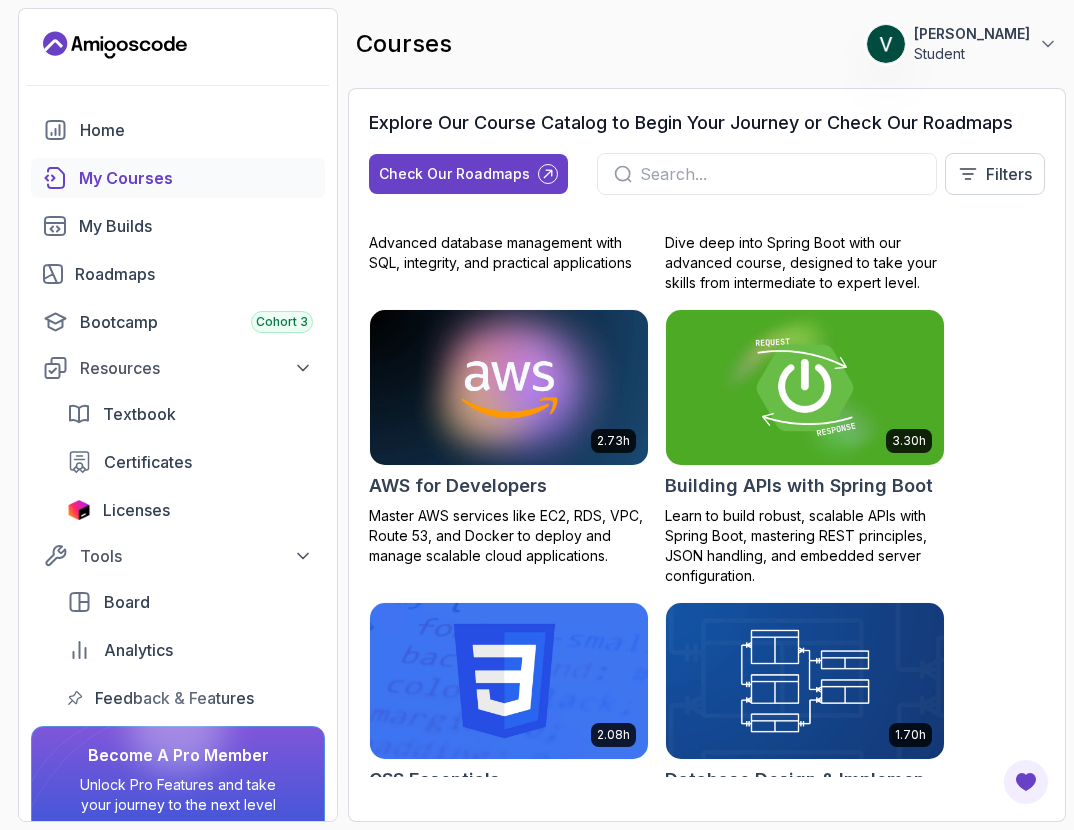 click at bounding box center (805, 387) 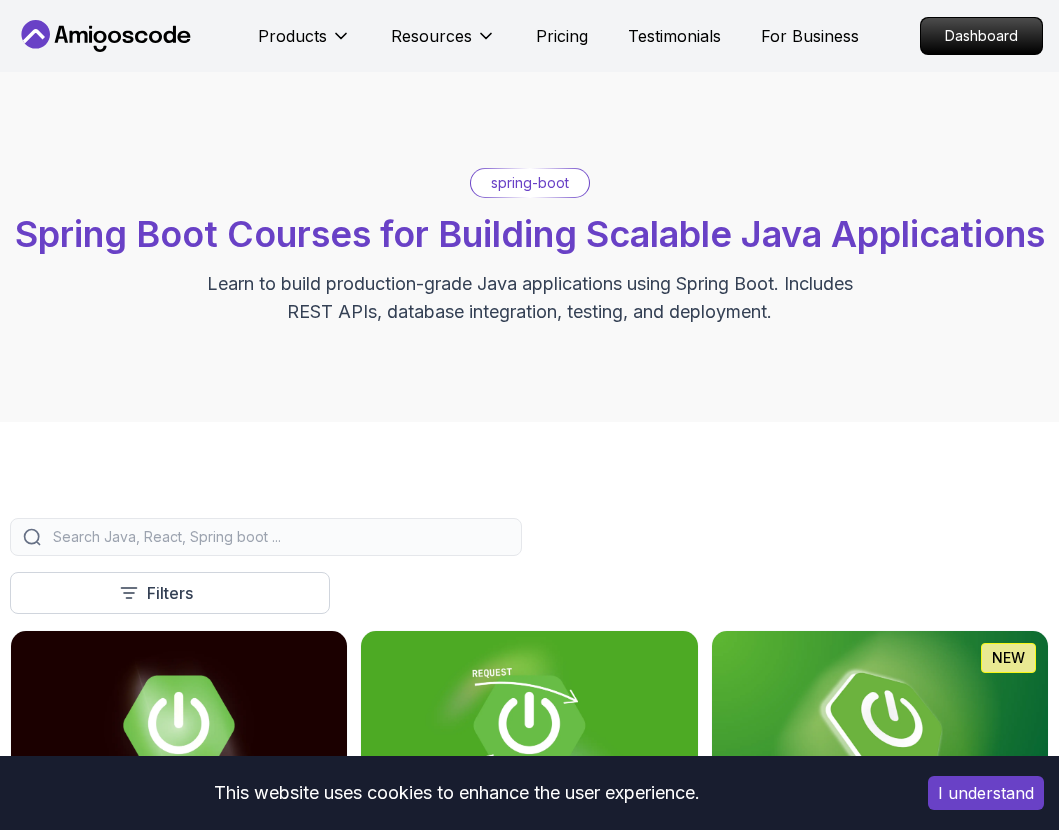 scroll, scrollTop: 0, scrollLeft: 0, axis: both 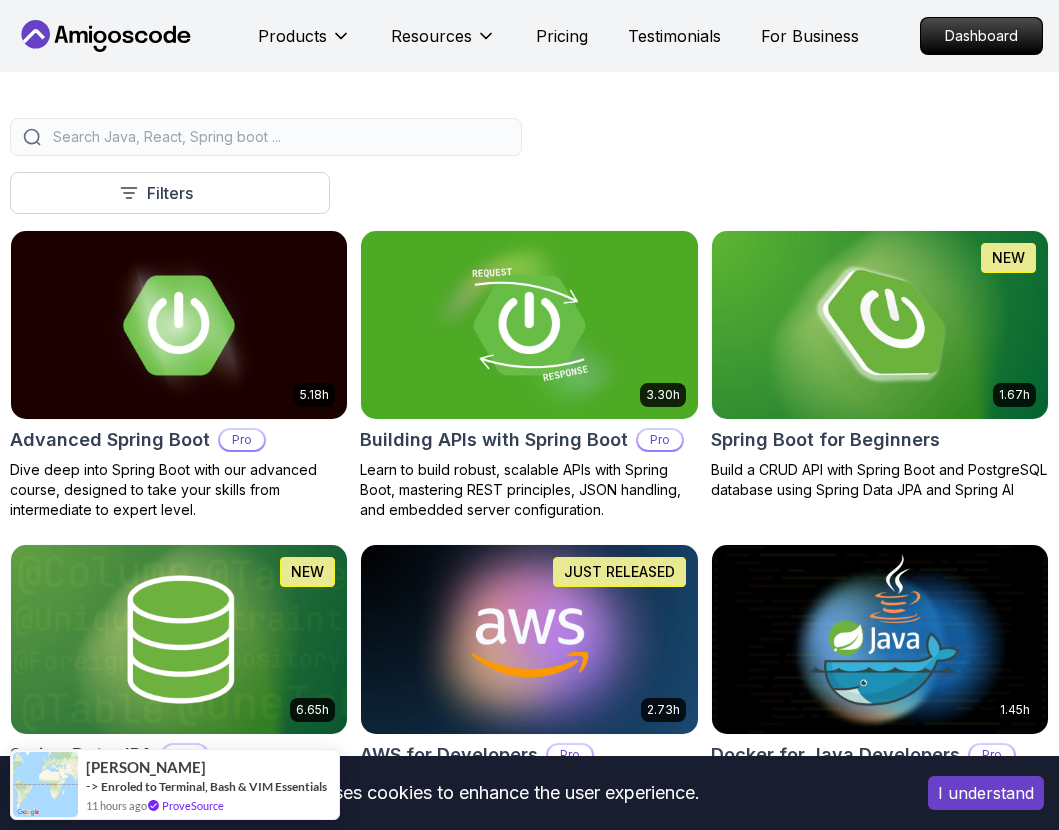click at bounding box center (879, 325) 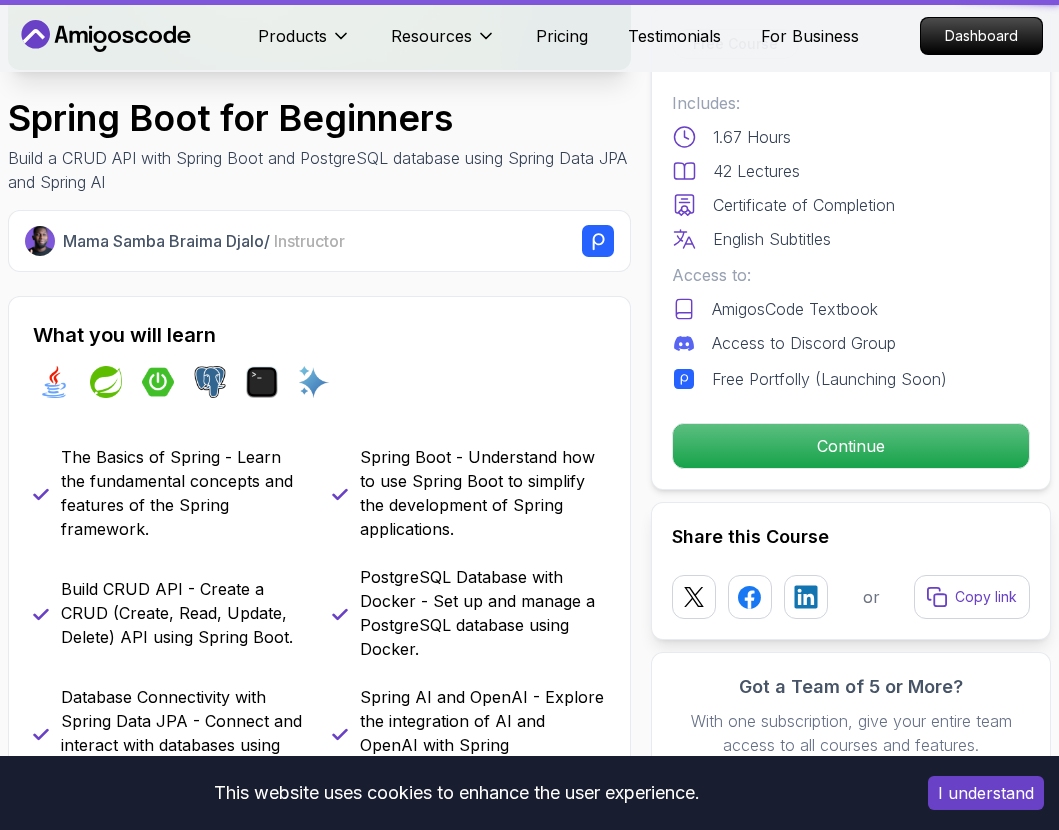 scroll, scrollTop: 0, scrollLeft: 0, axis: both 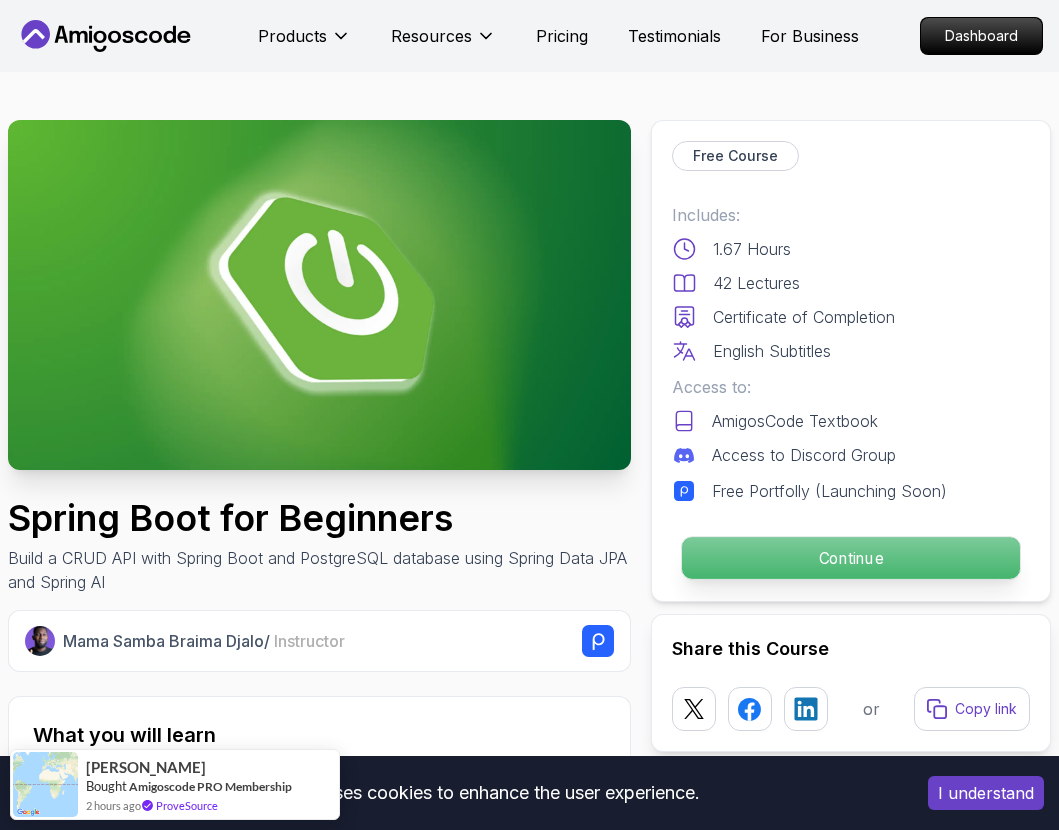 click on "Continue" at bounding box center [851, 558] 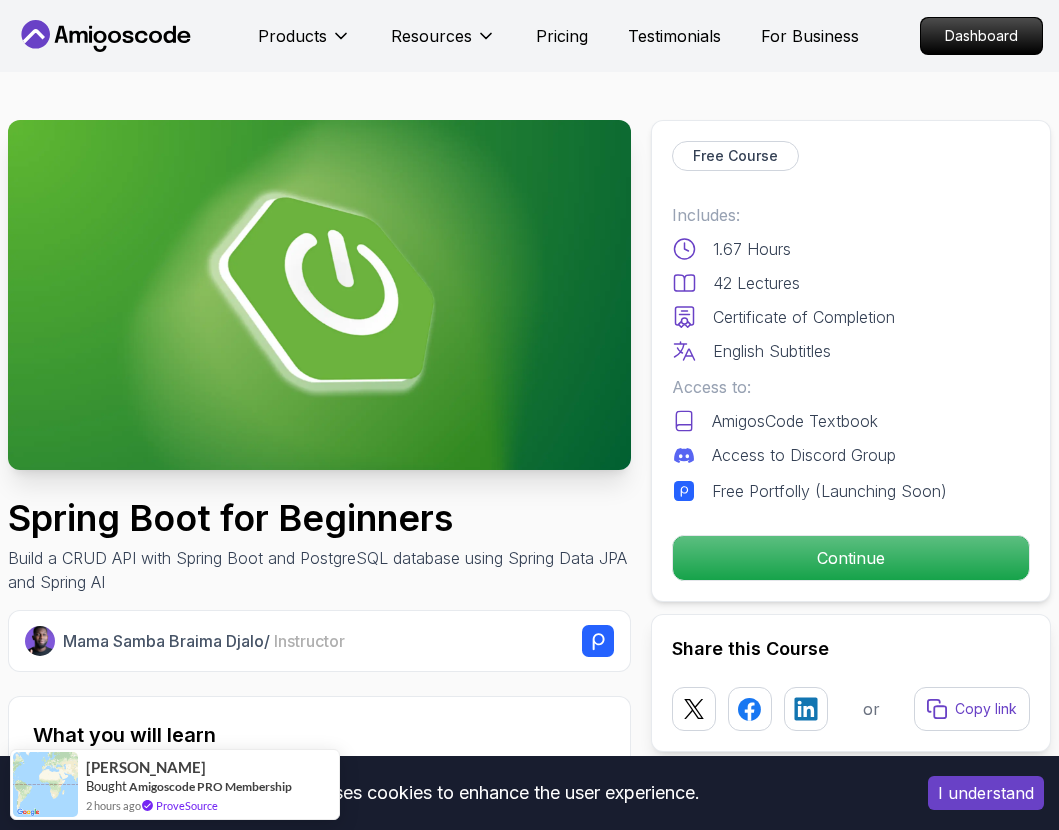 scroll, scrollTop: 300, scrollLeft: 0, axis: vertical 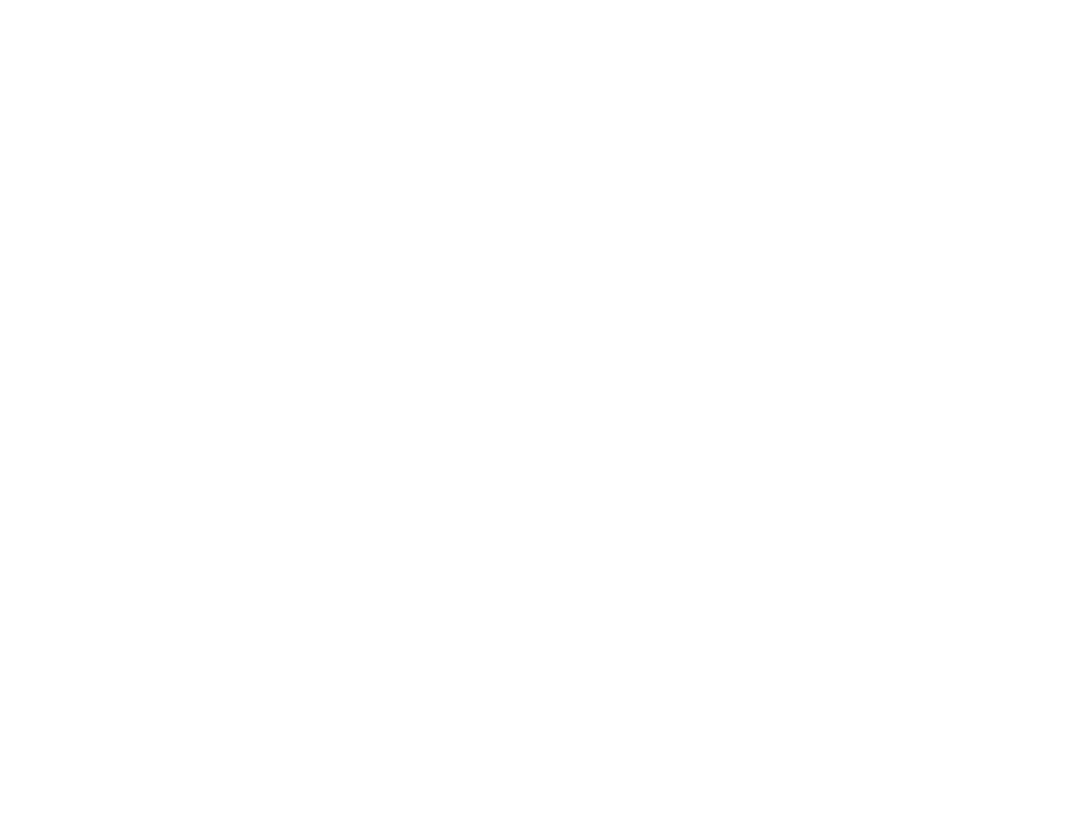 click at bounding box center (537, 0) 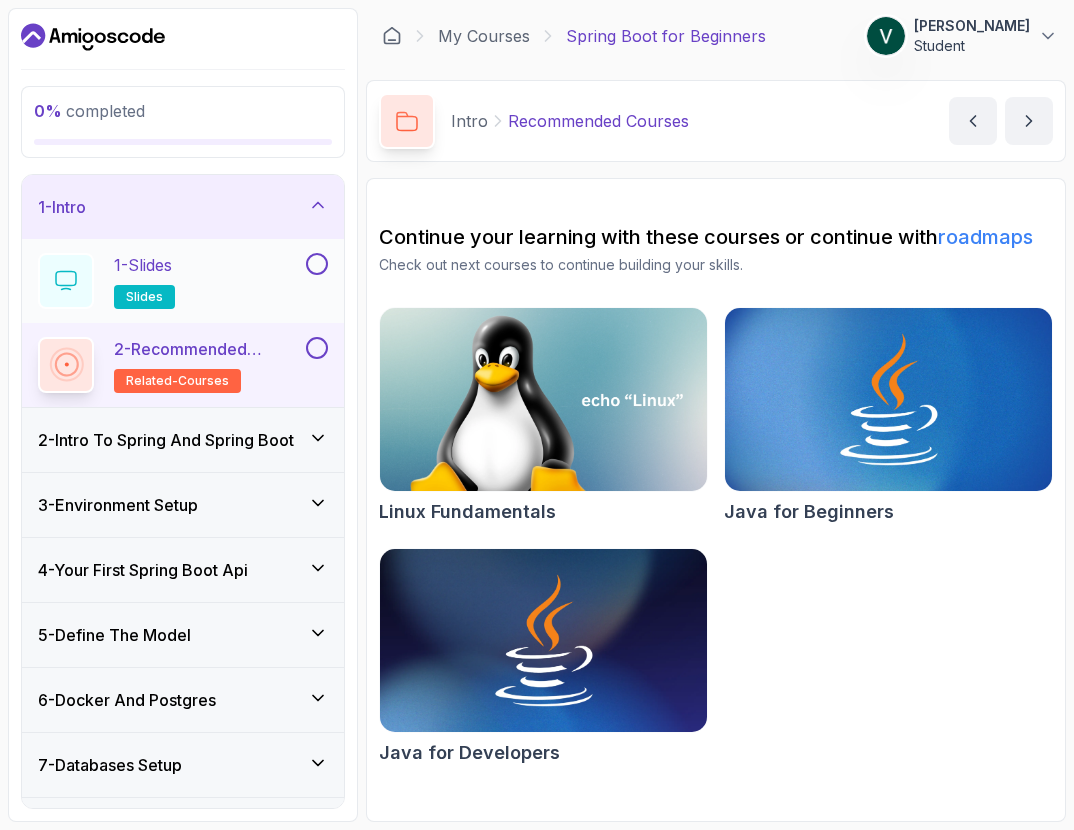 click on "1  -  Slides slides" at bounding box center [170, 281] 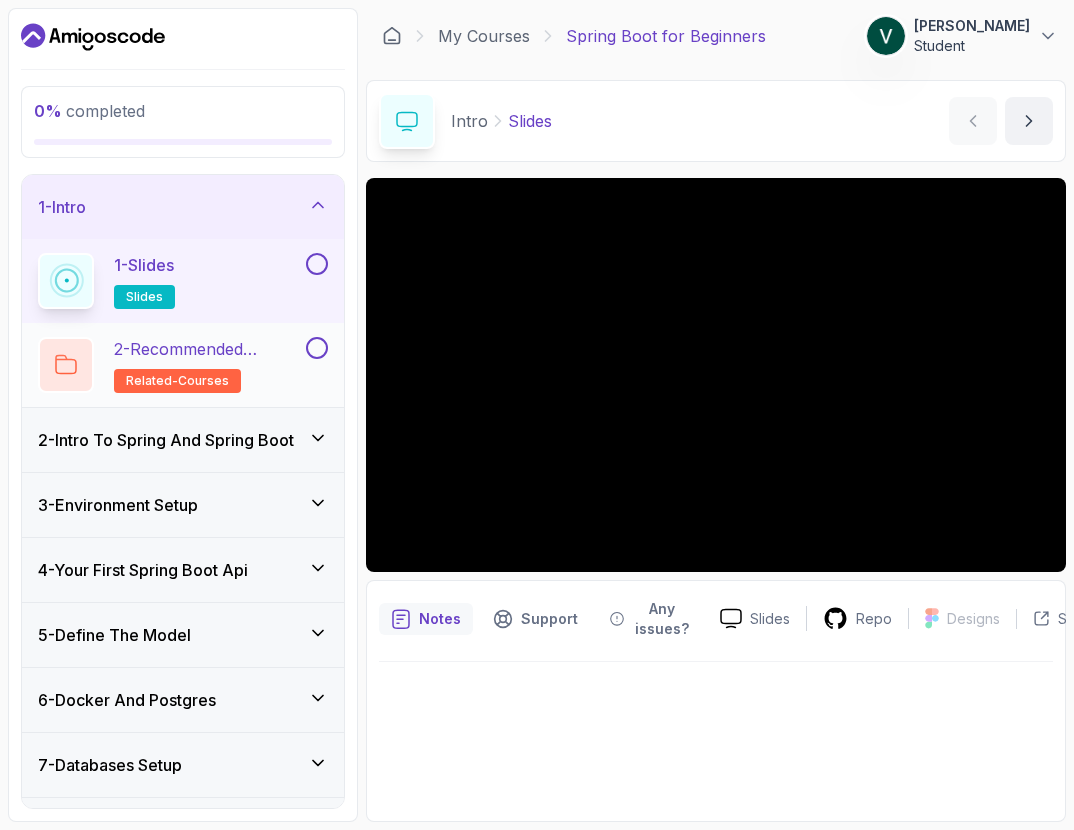 click at bounding box center (315, 348) 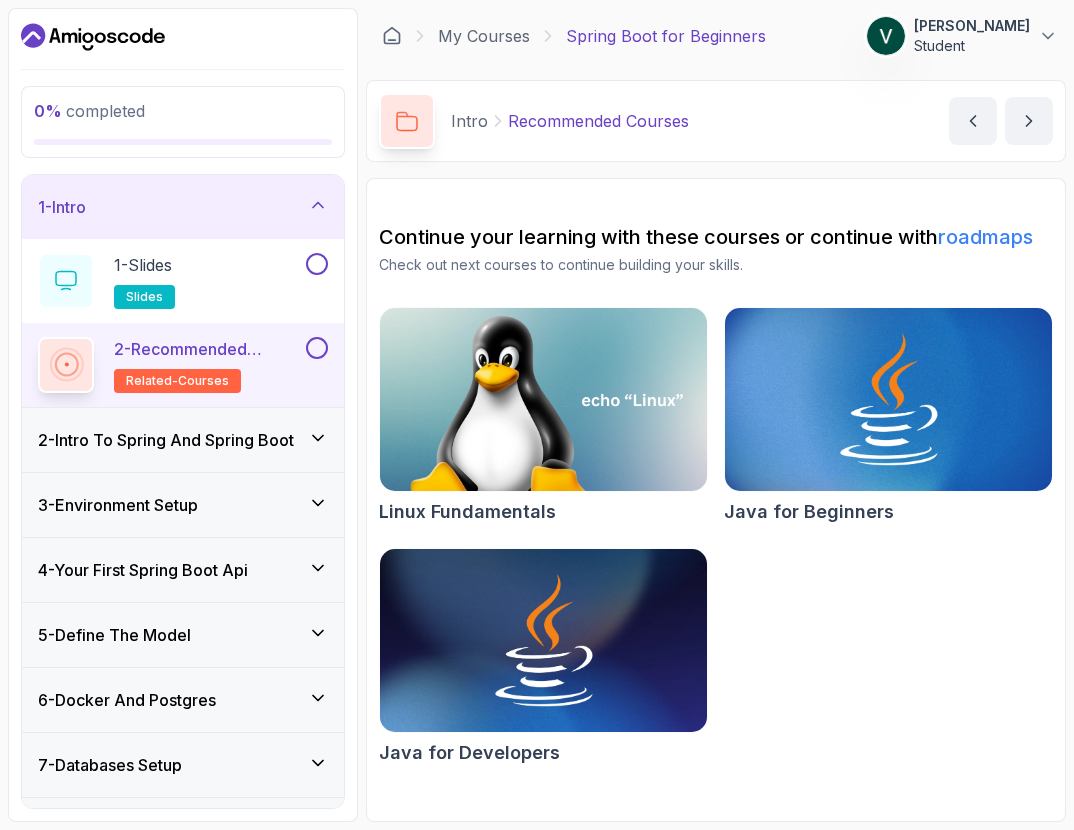 click on "2  -  Intro To Spring And Spring Boot" at bounding box center (166, 440) 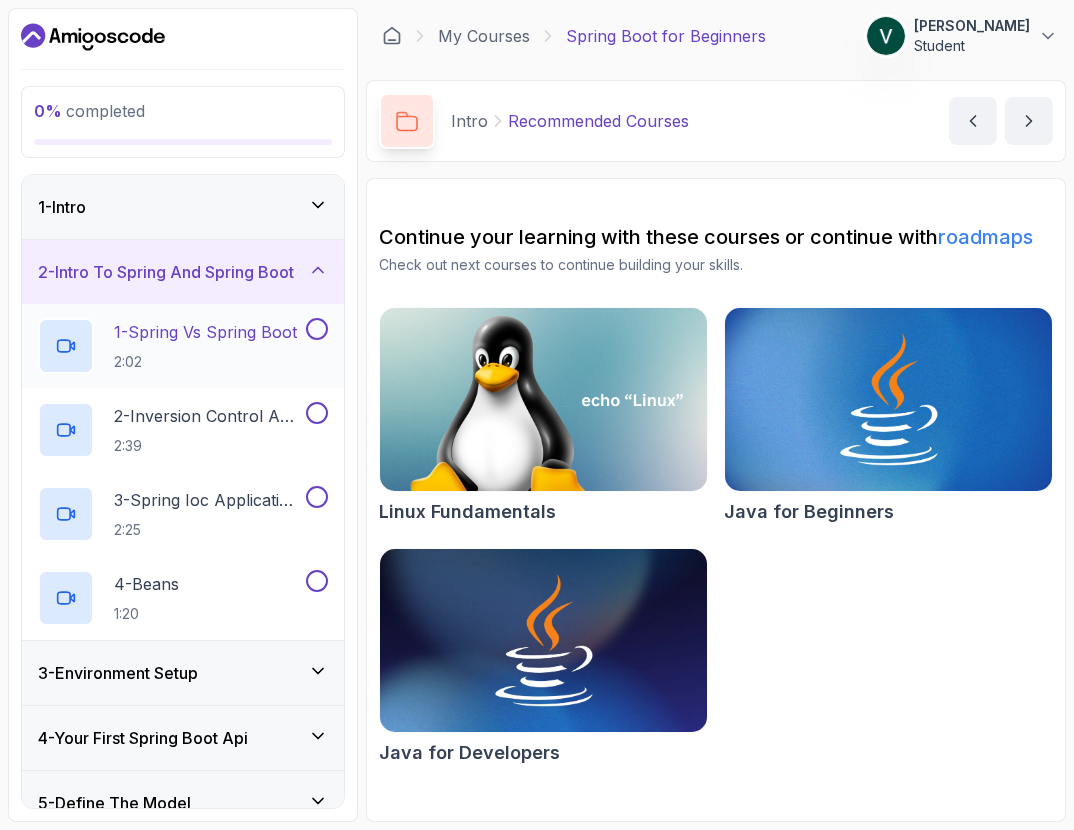 click at bounding box center [317, 329] 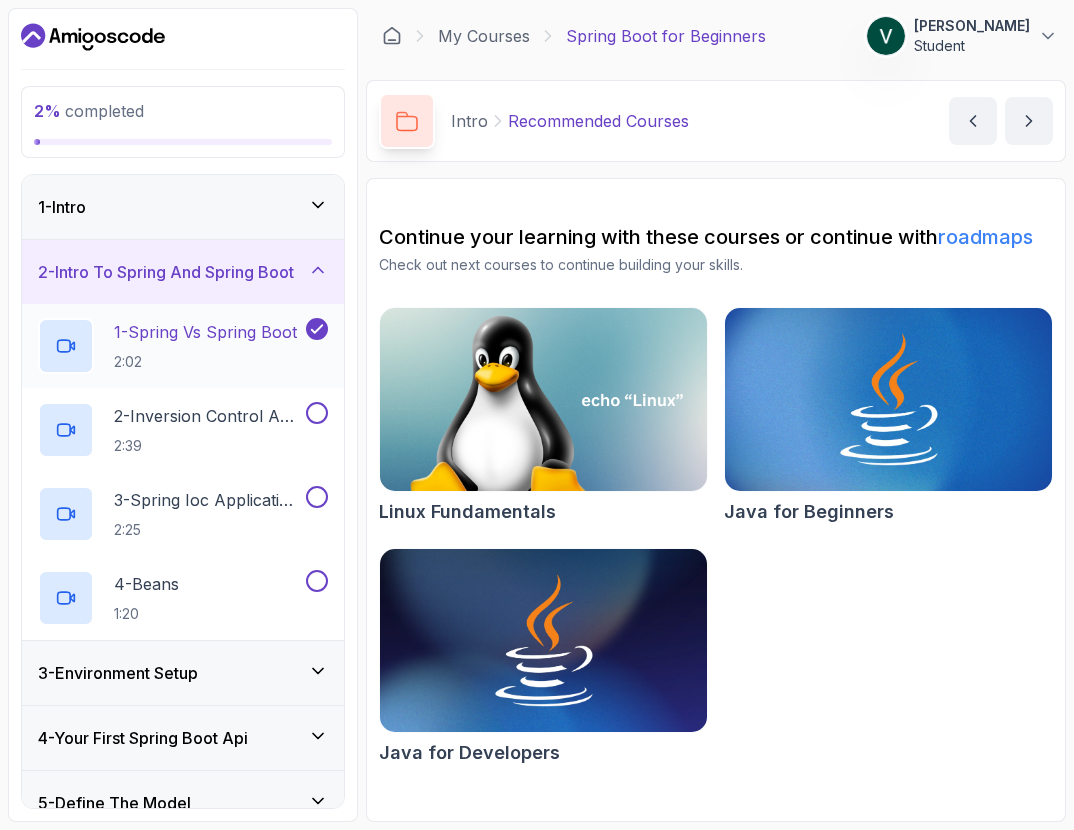 click on "2:02" at bounding box center (205, 362) 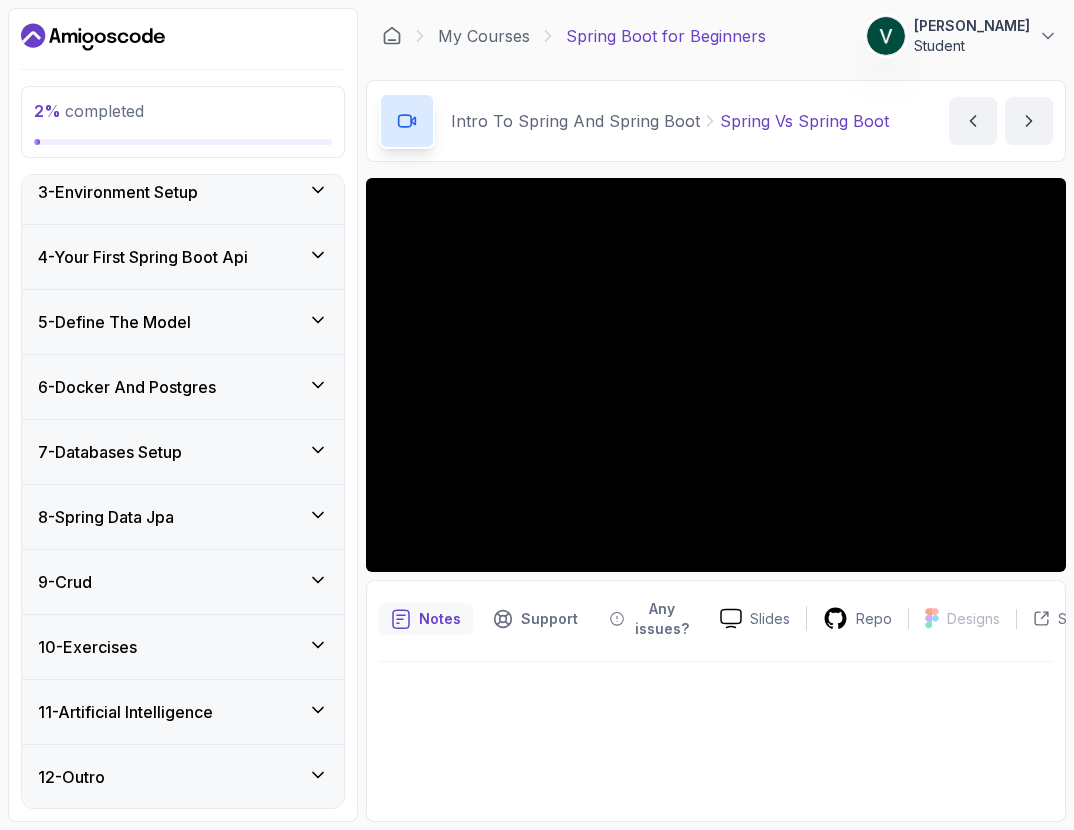 scroll, scrollTop: 0, scrollLeft: 0, axis: both 